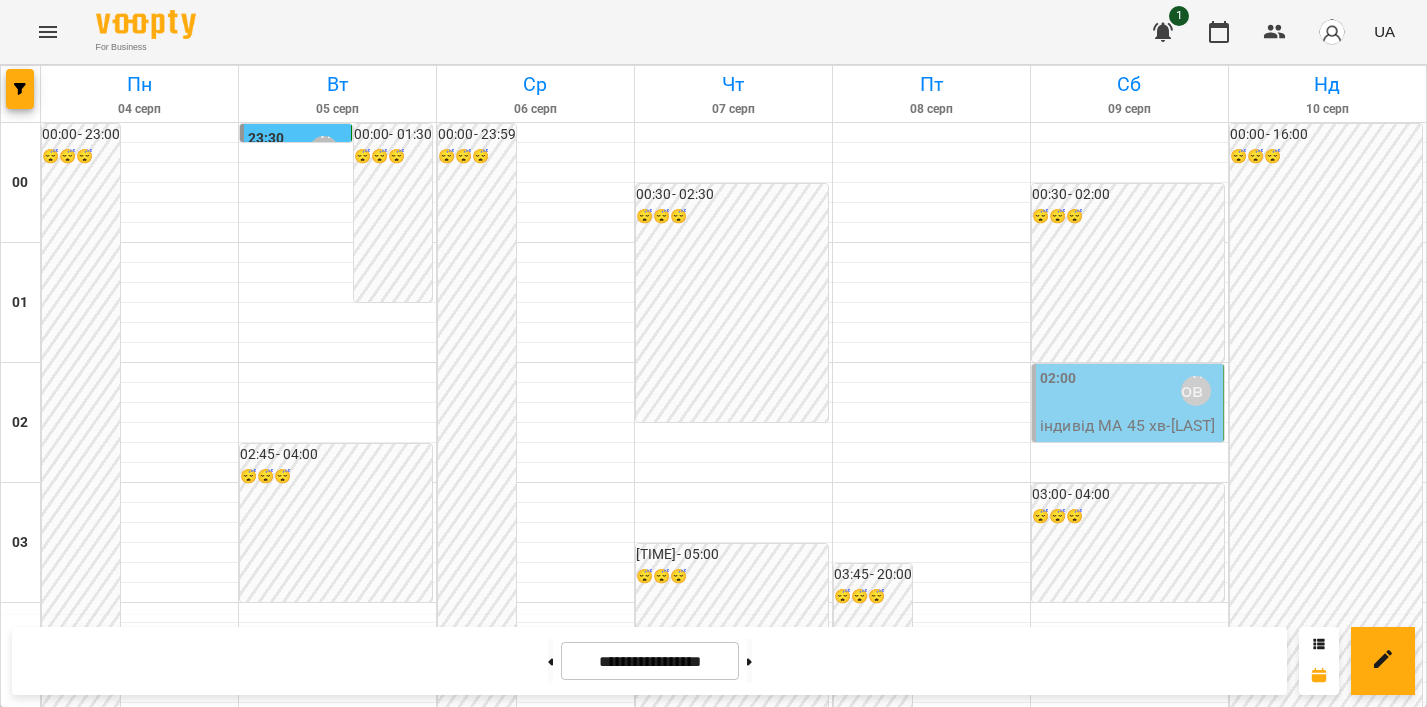 scroll, scrollTop: 0, scrollLeft: 0, axis: both 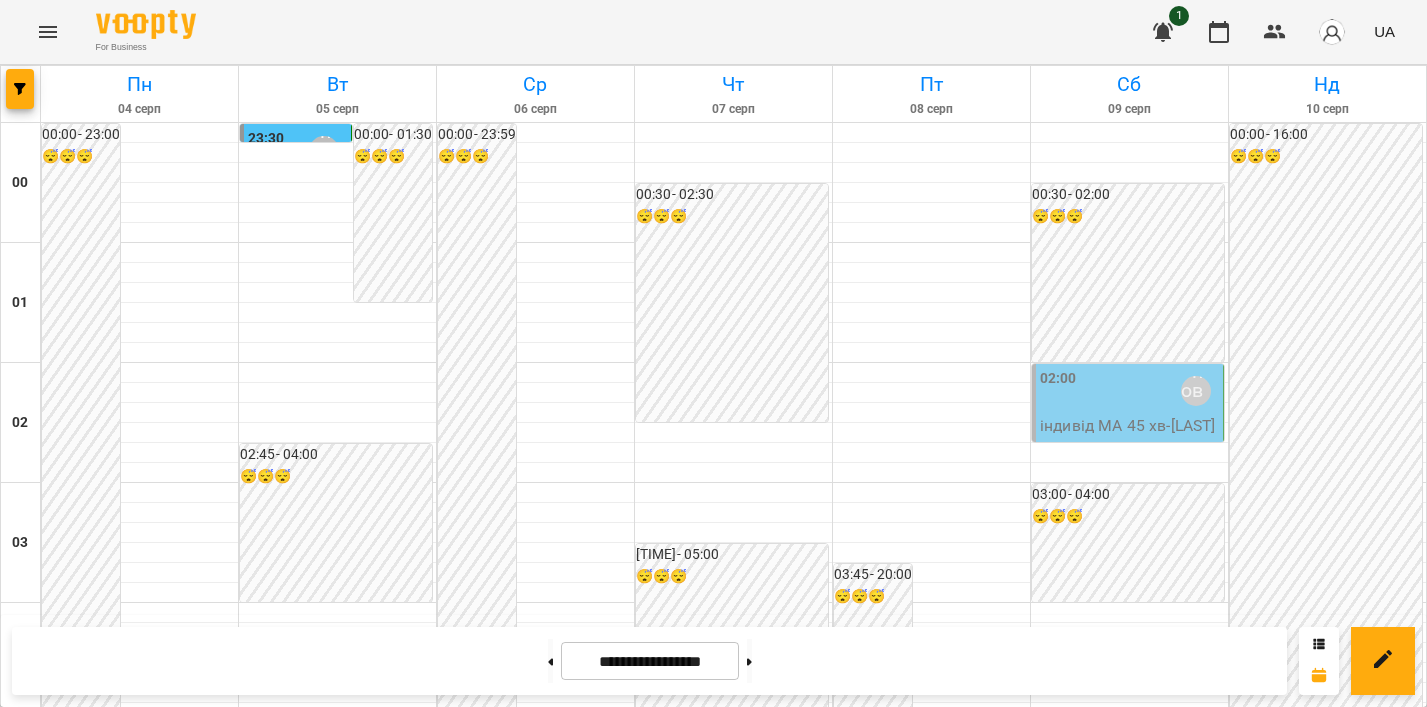click 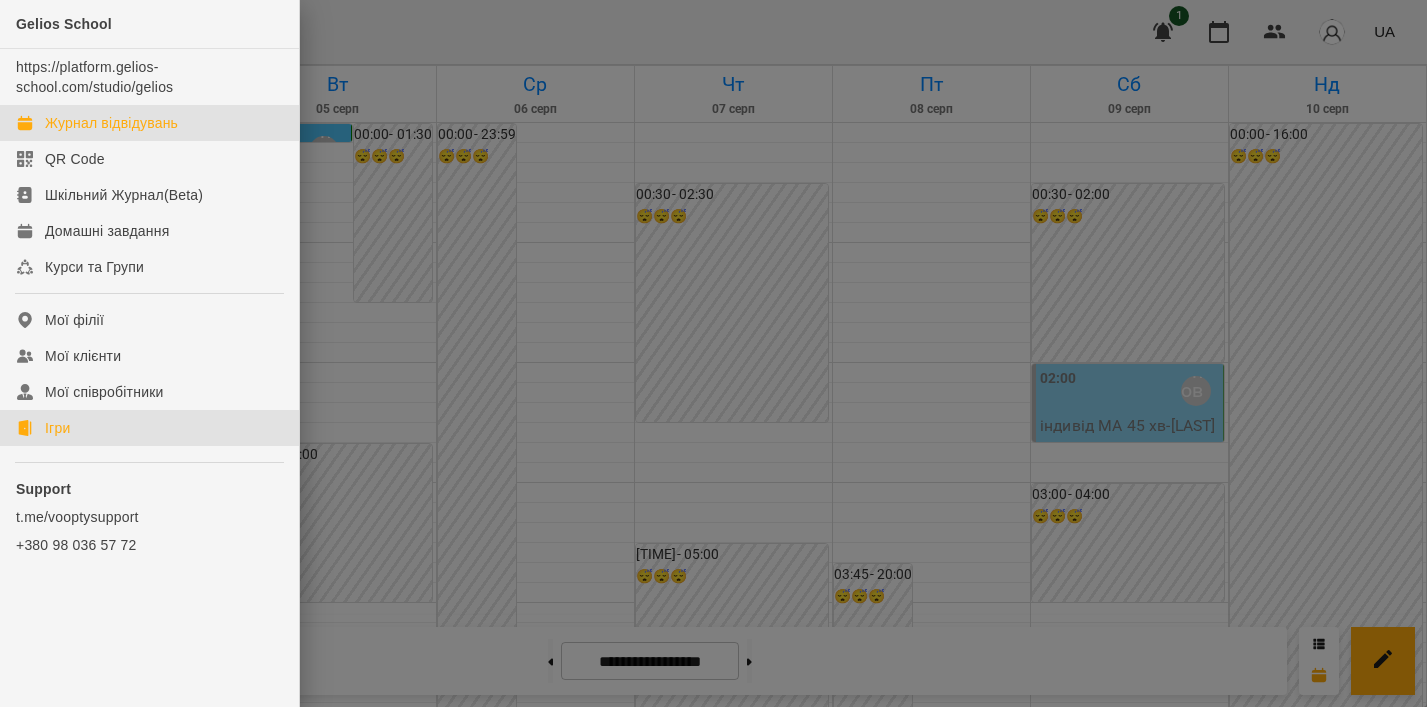 click on "Ігри" at bounding box center (57, 428) 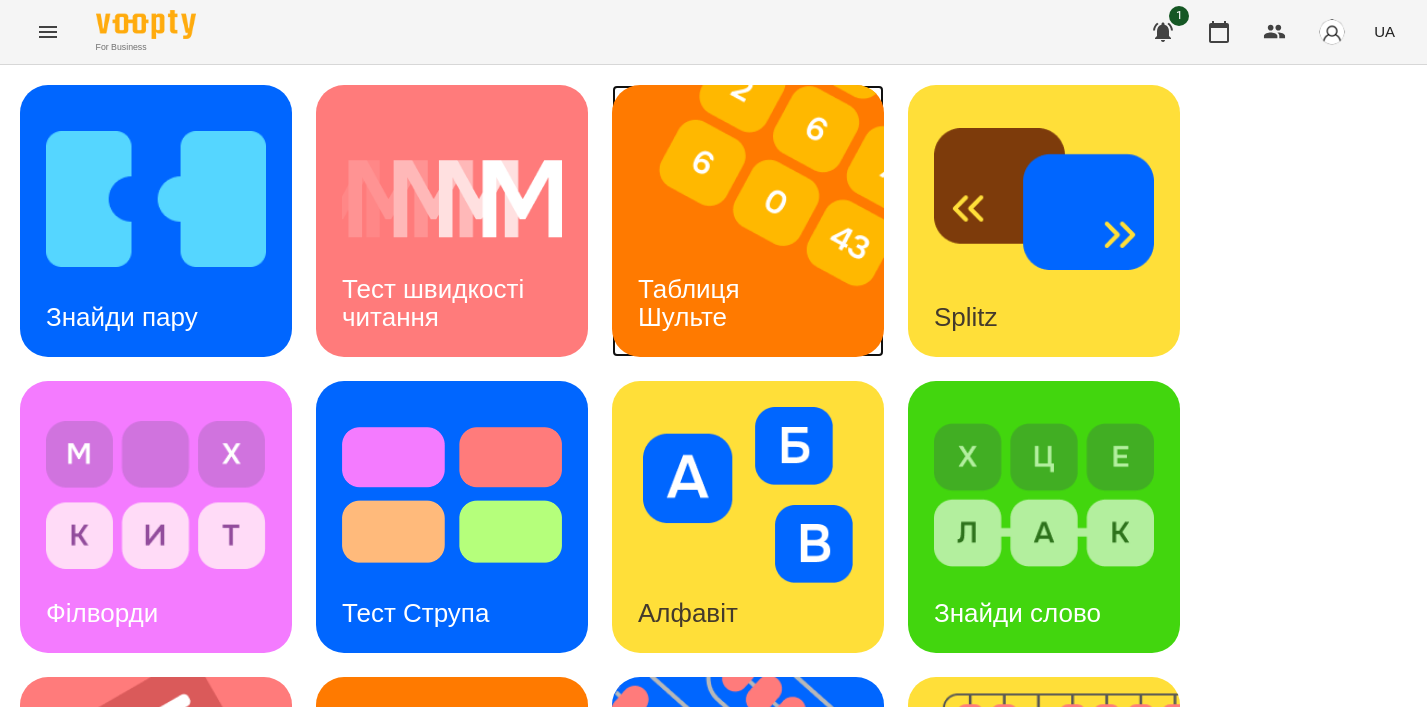 click at bounding box center (760, 221) 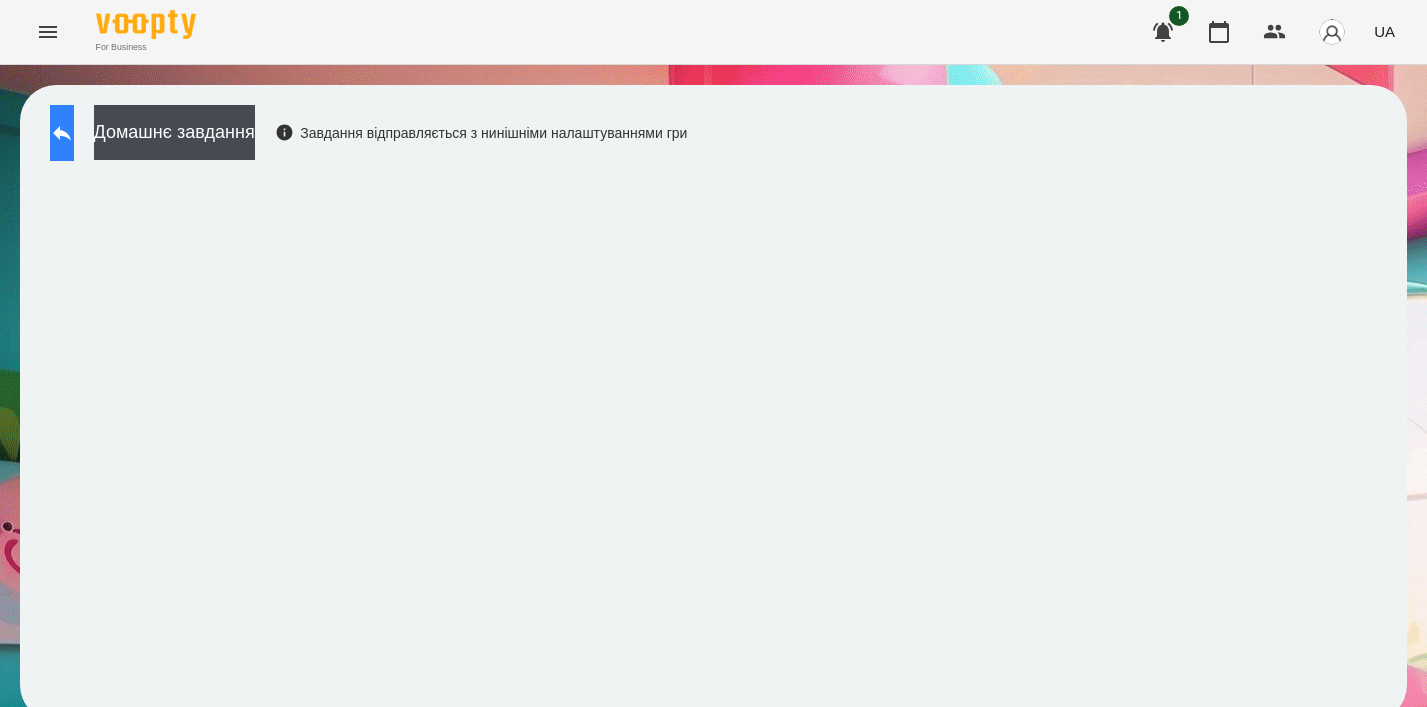 click 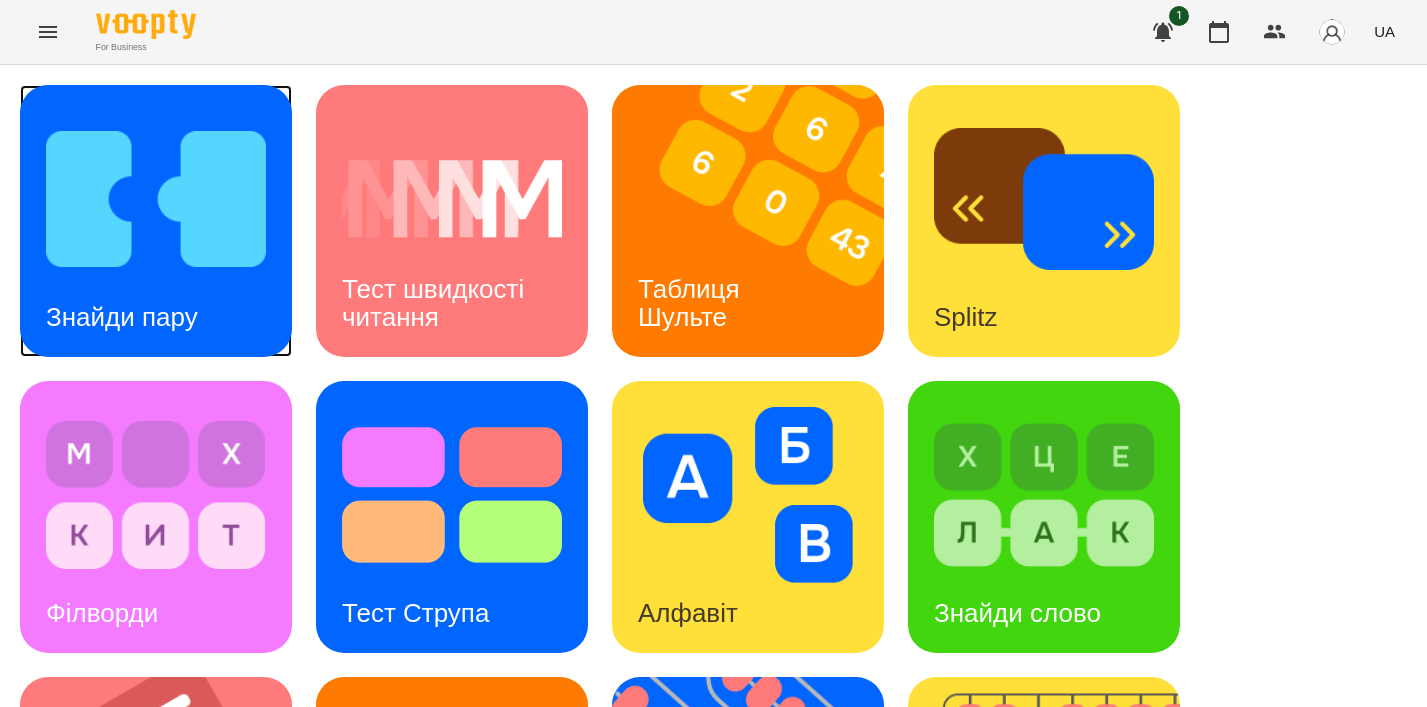 click on "Знайди пару" at bounding box center [122, 317] 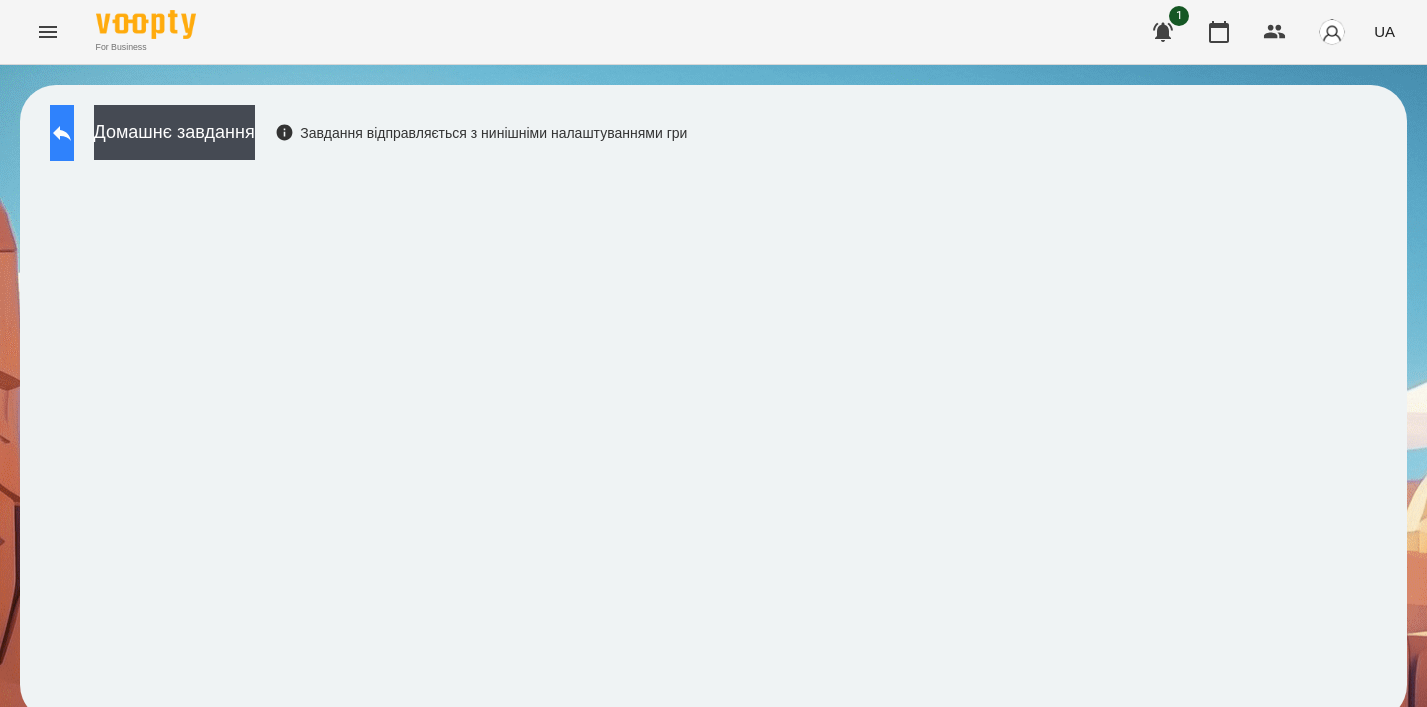 click 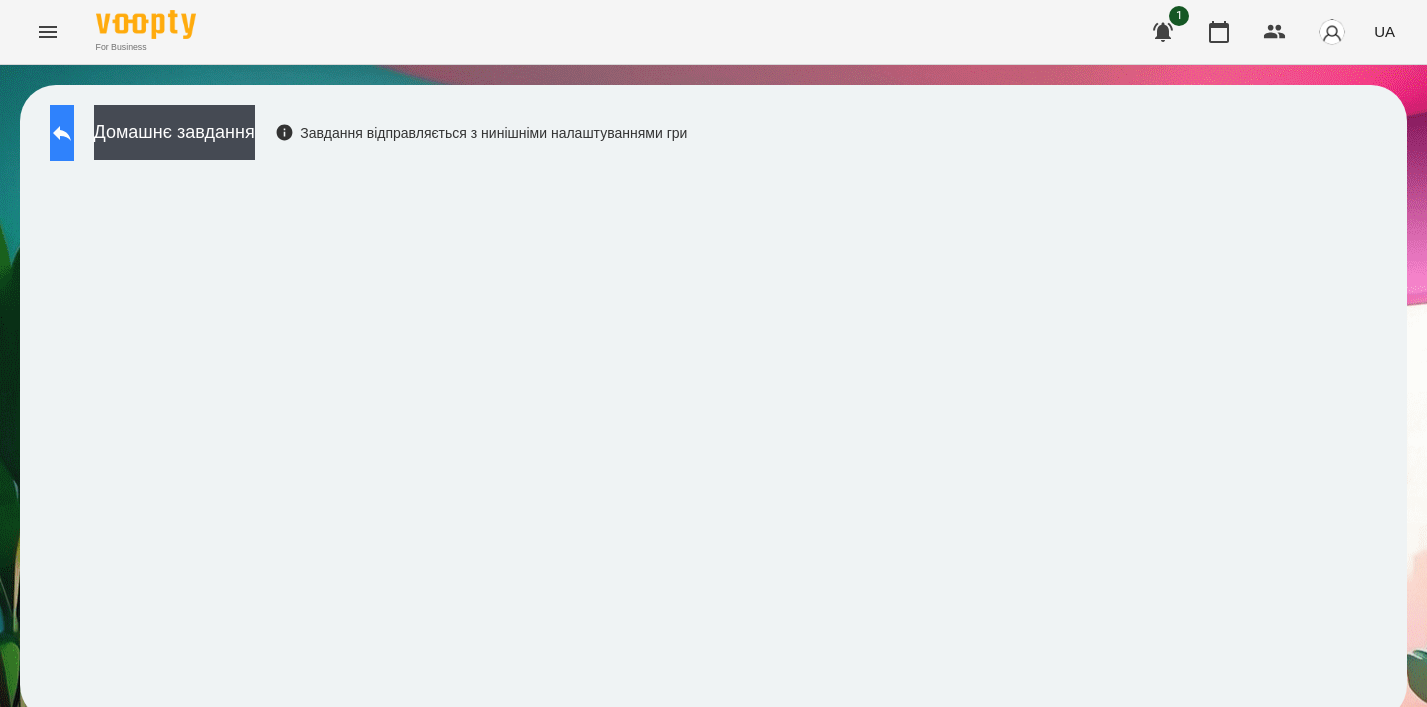 click at bounding box center [62, 133] 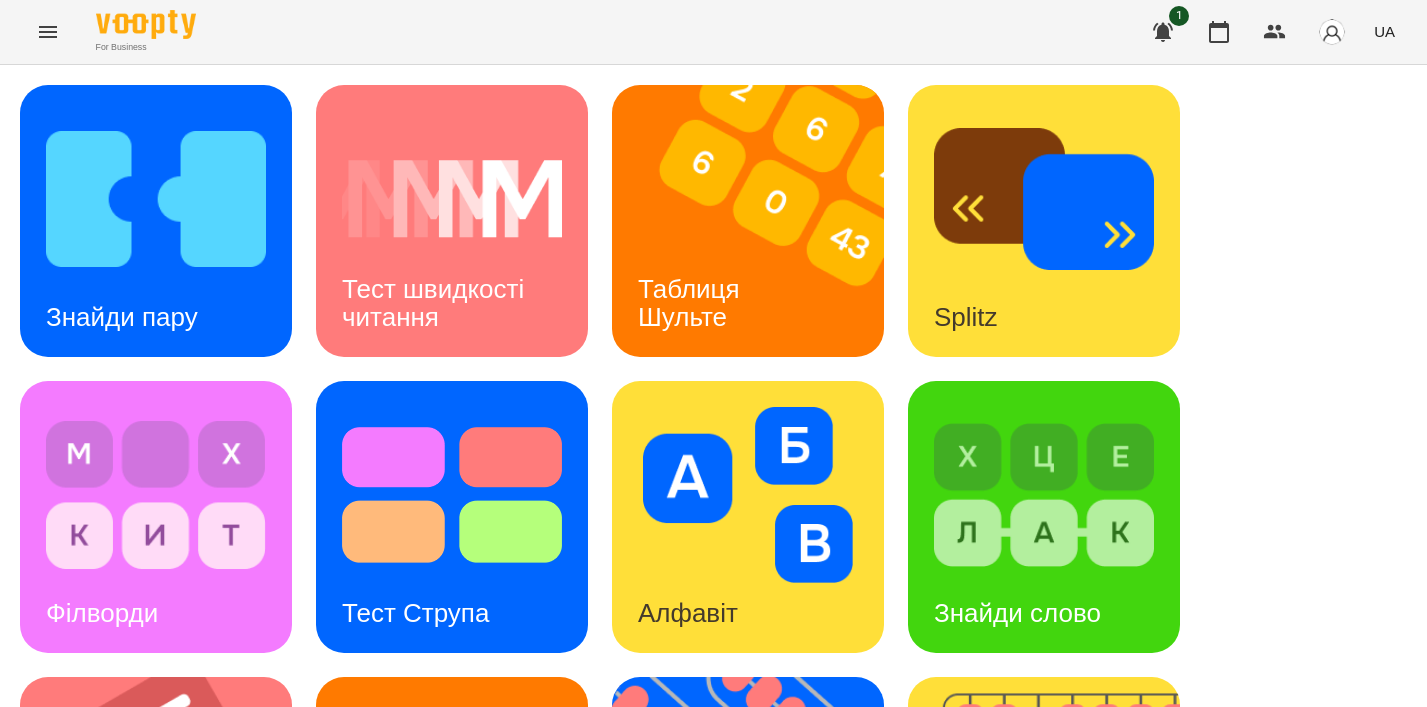scroll, scrollTop: 708, scrollLeft: 0, axis: vertical 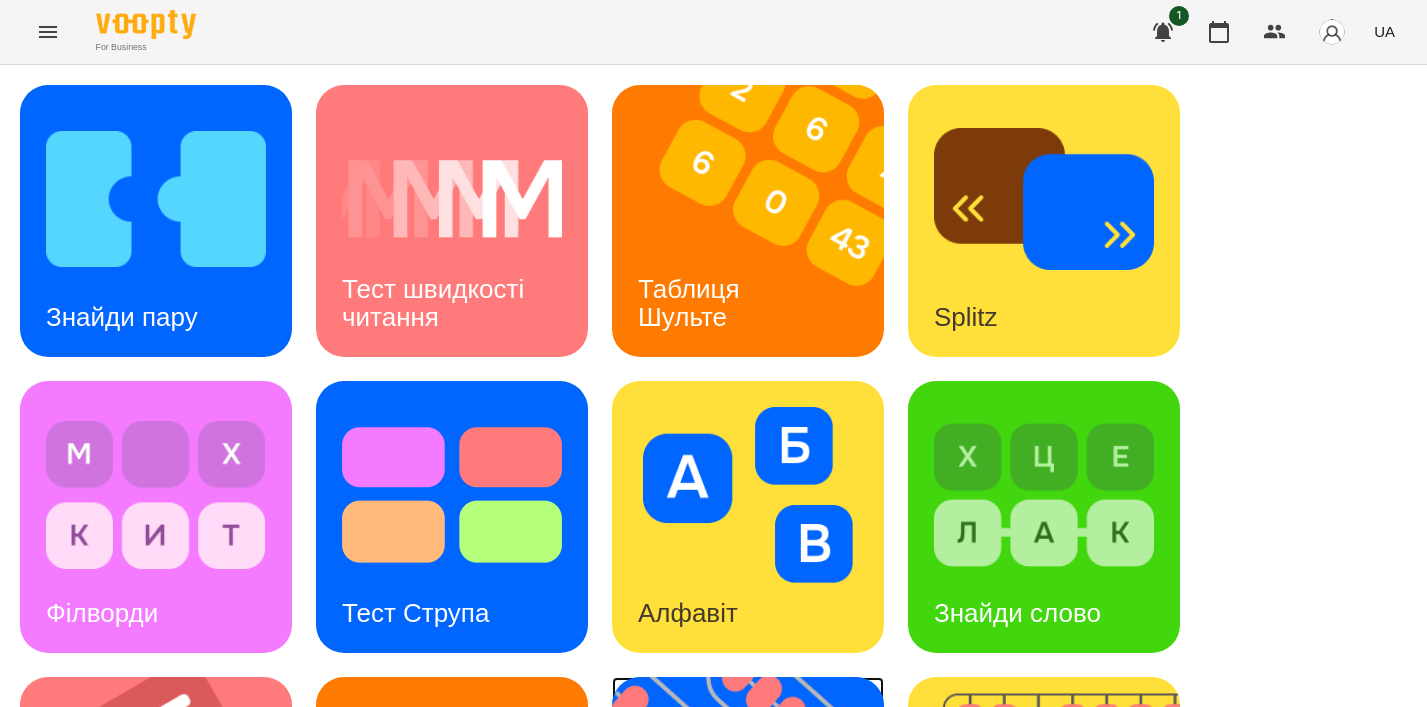 click on "Флешкарти" at bounding box center [706, 909] 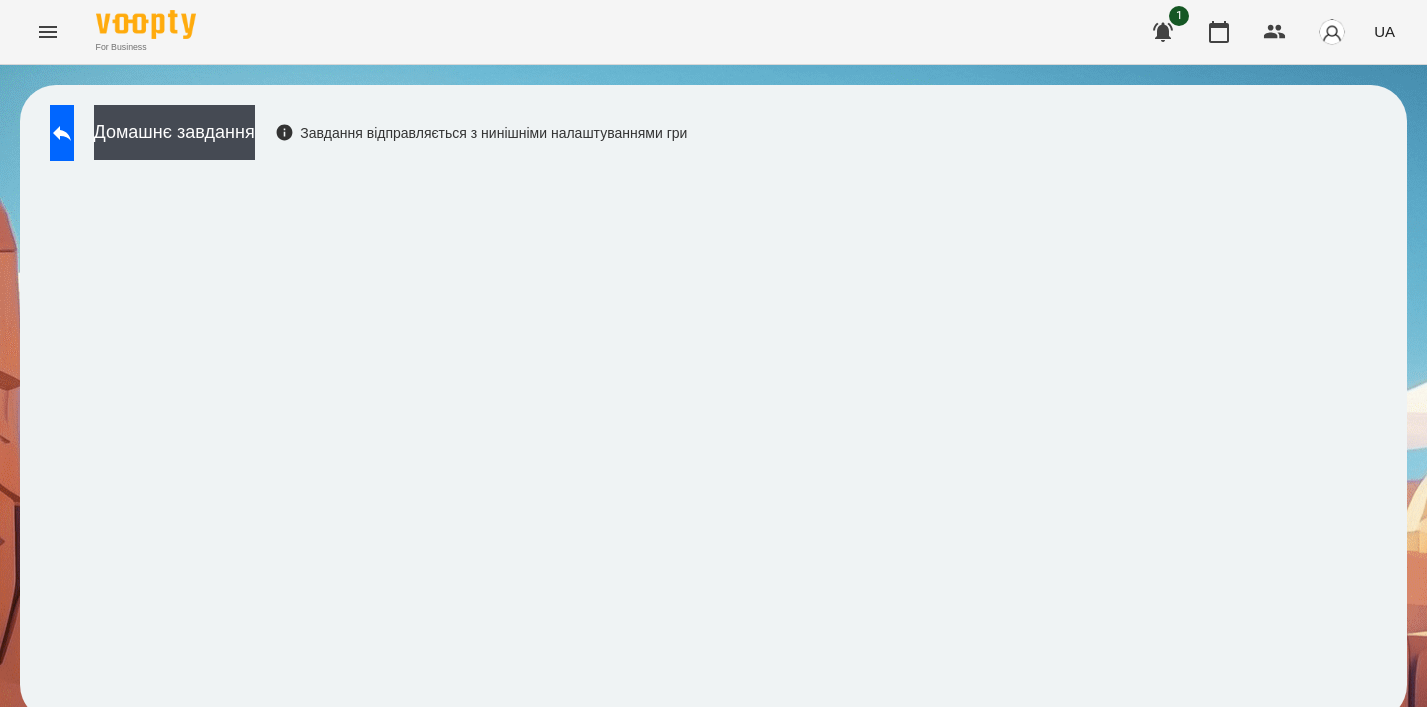 scroll, scrollTop: 14, scrollLeft: 0, axis: vertical 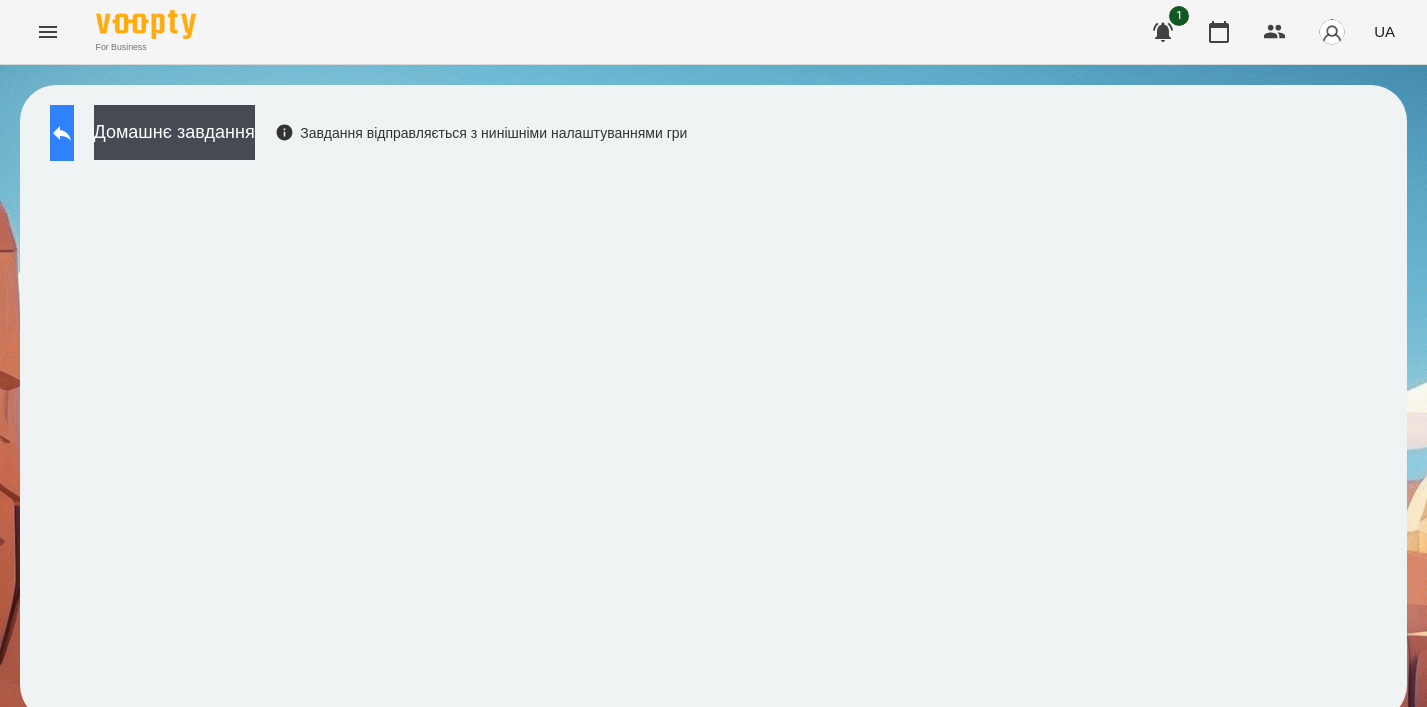 click at bounding box center [62, 133] 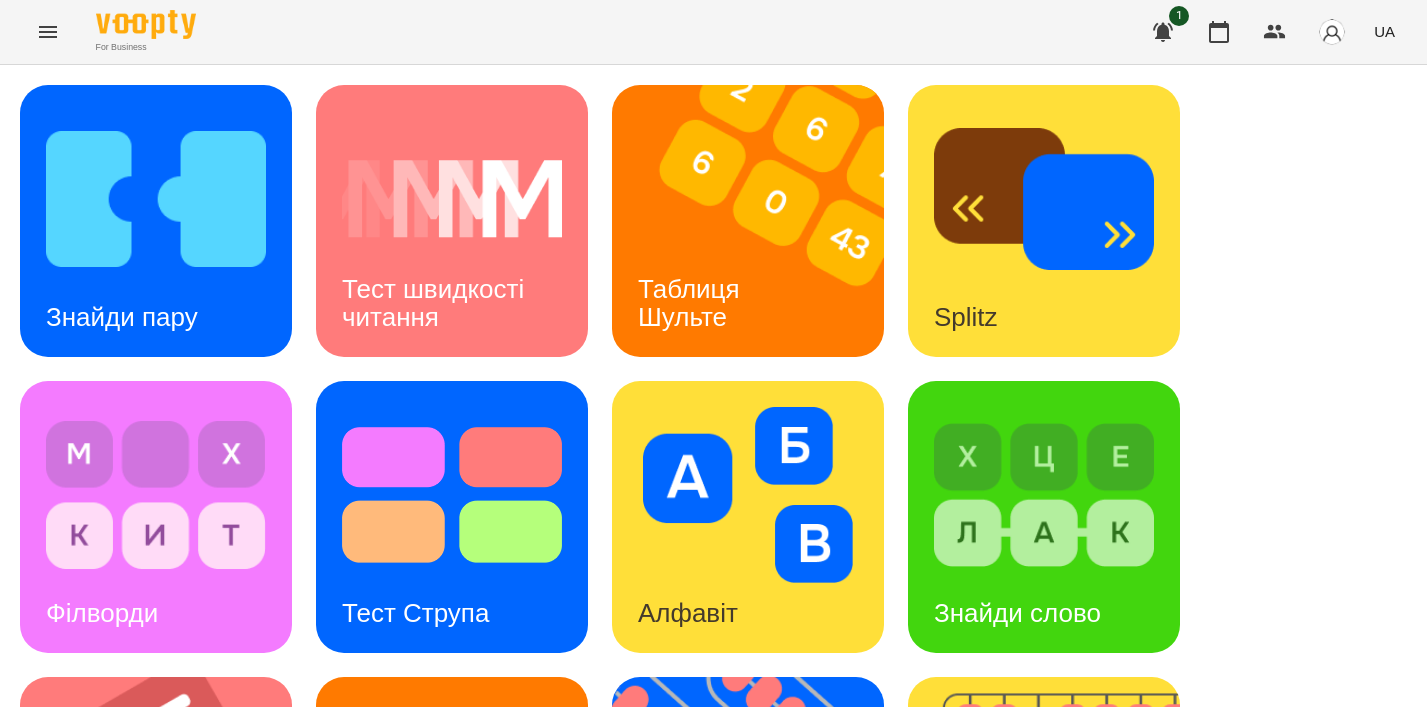 scroll, scrollTop: 463, scrollLeft: 0, axis: vertical 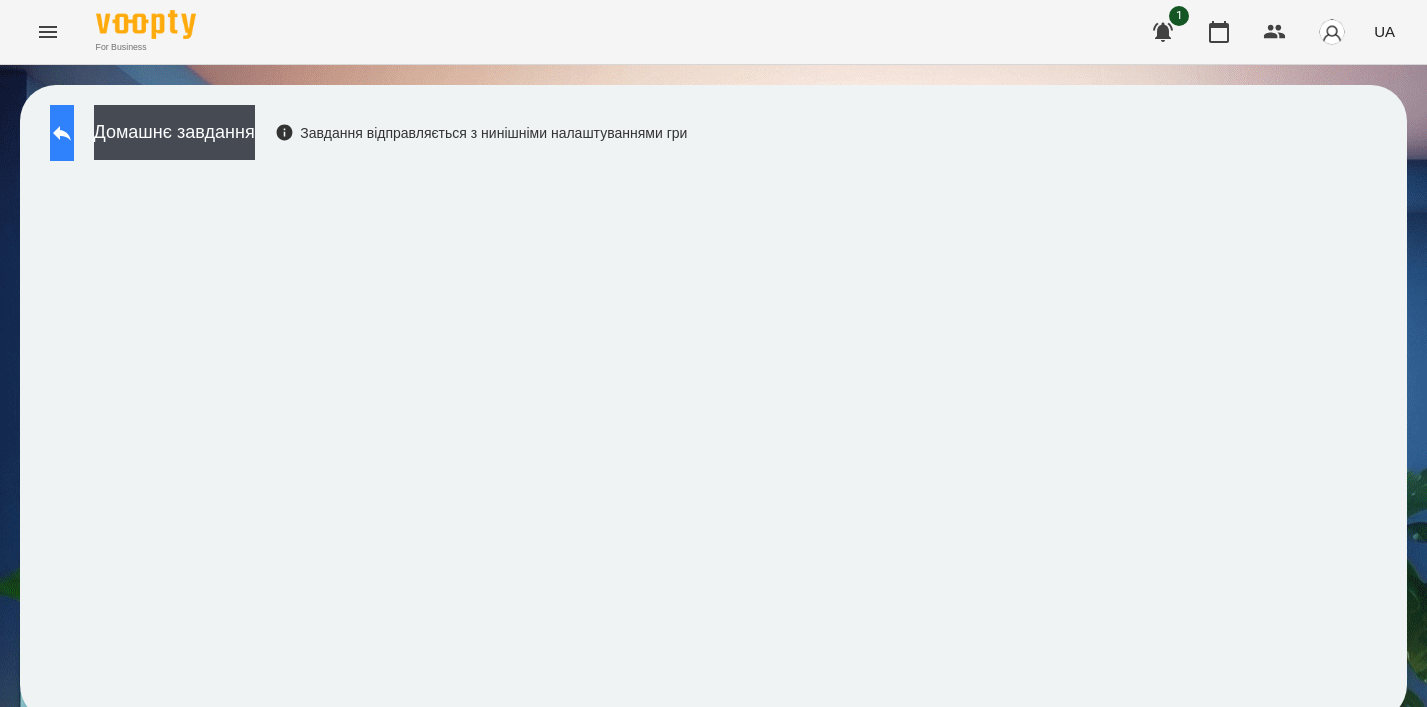 click at bounding box center [62, 133] 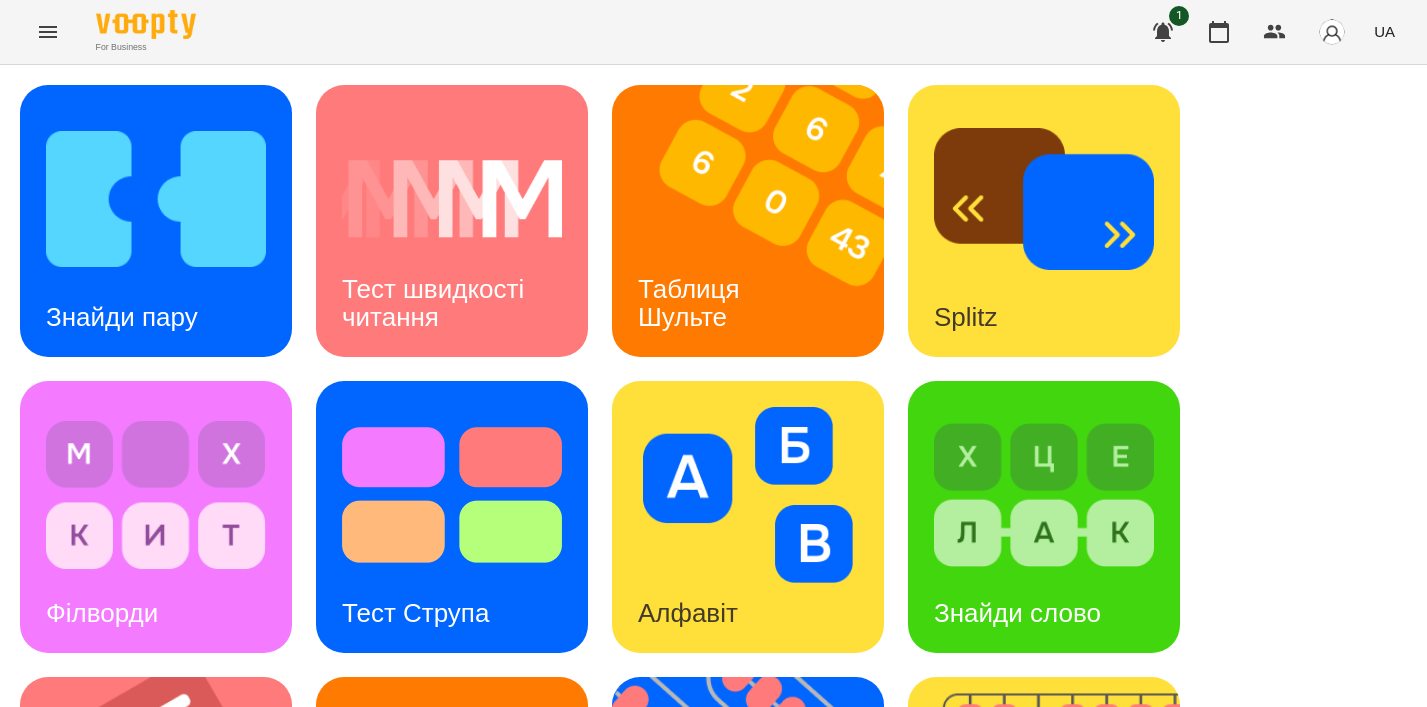 scroll, scrollTop: 716, scrollLeft: 0, axis: vertical 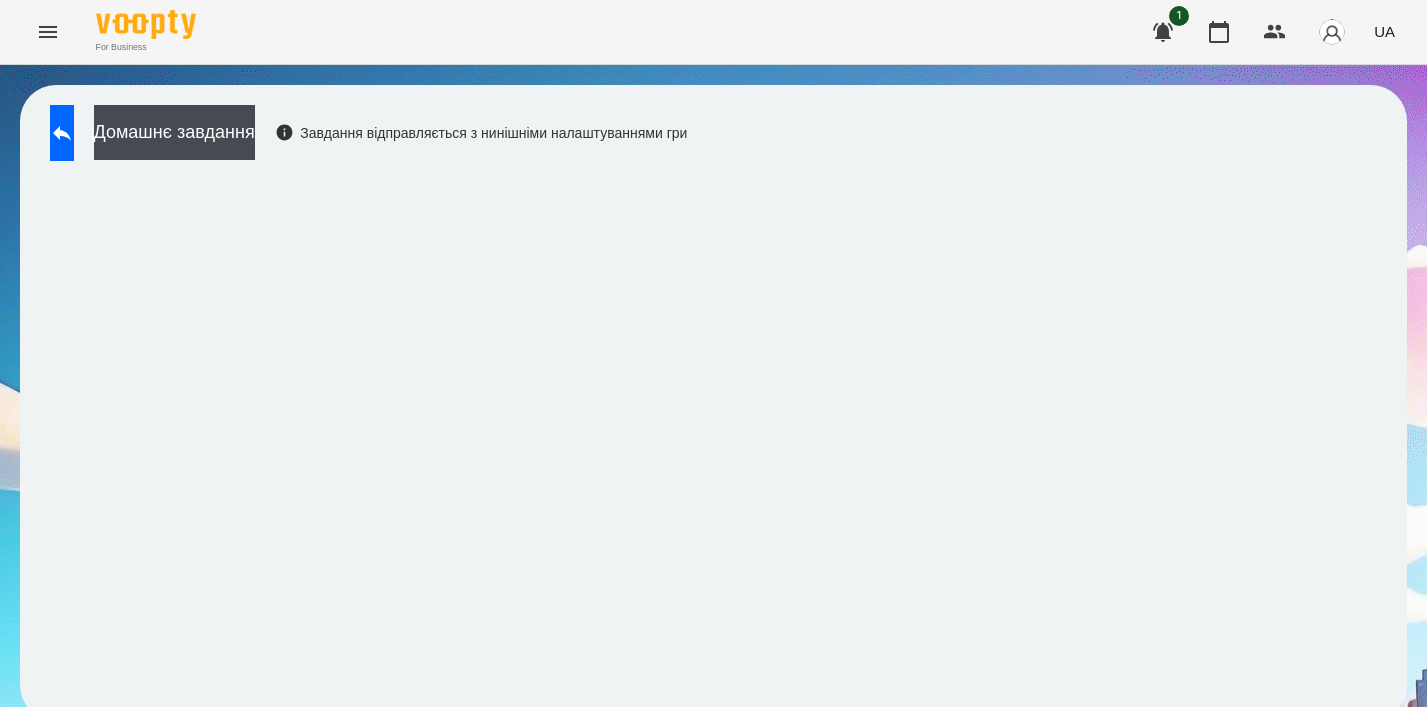 click 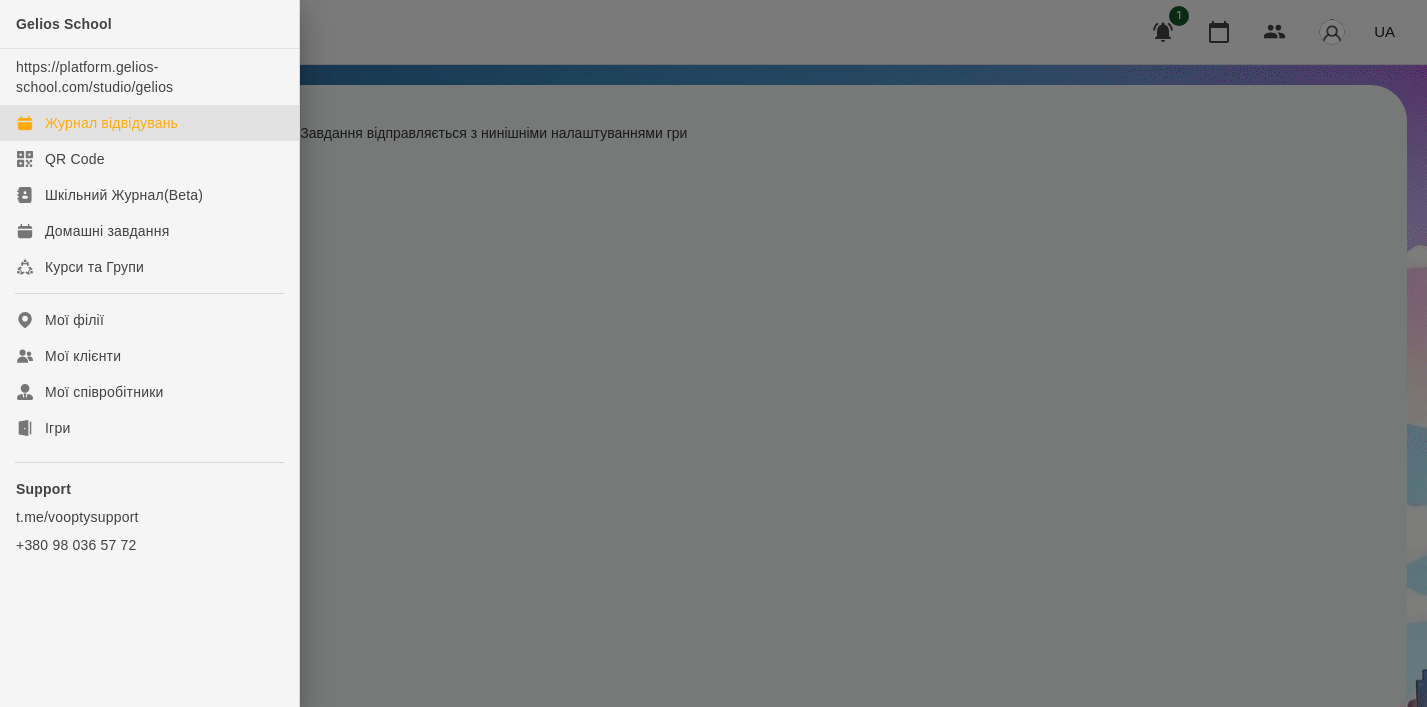 click on "Журнал відвідувань" at bounding box center (149, 123) 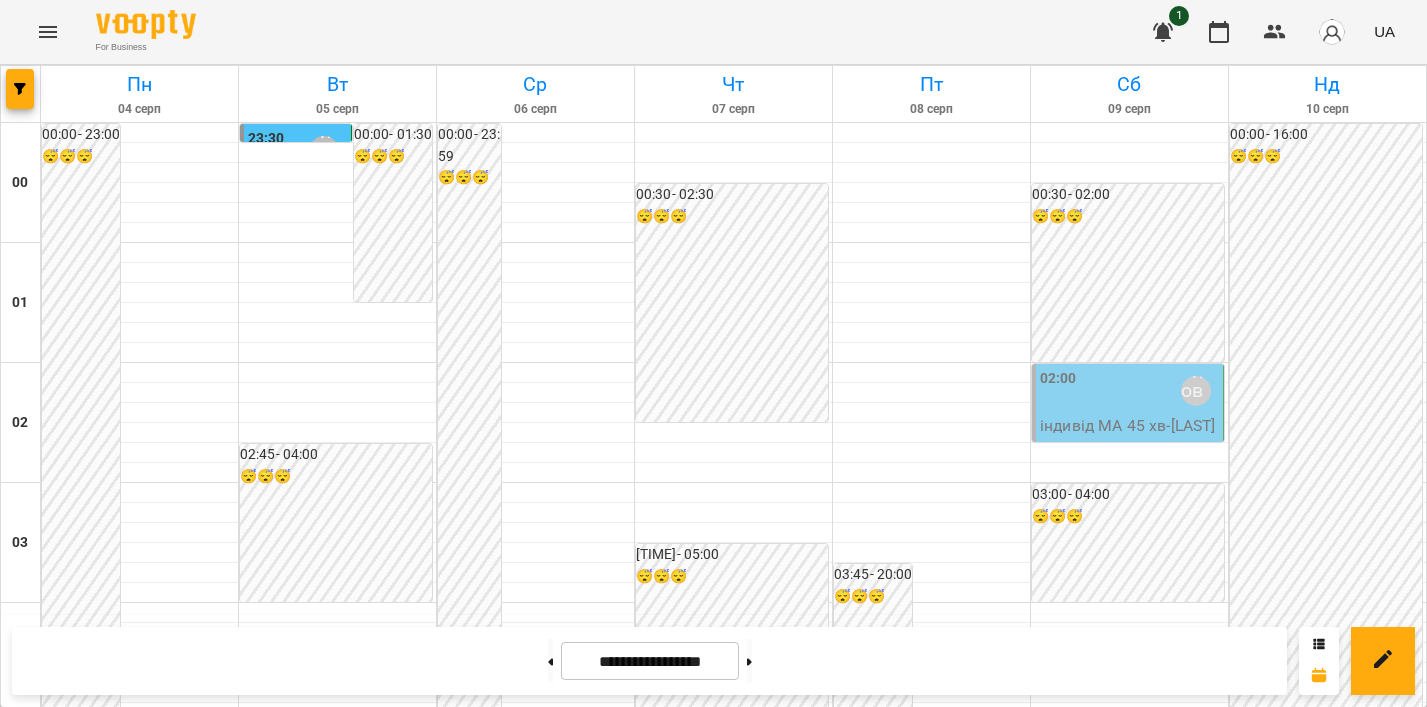 scroll, scrollTop: 2386, scrollLeft: 0, axis: vertical 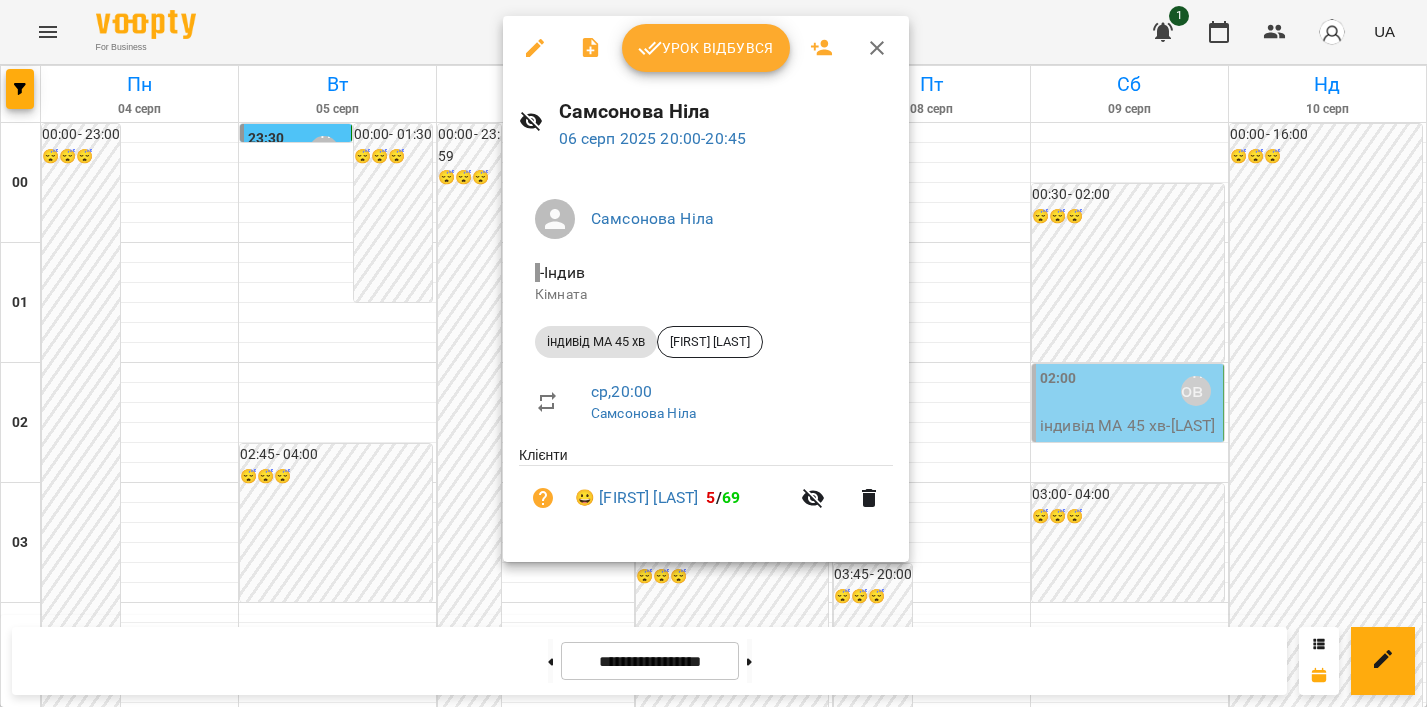 click on "Урок відбувся" at bounding box center [706, 48] 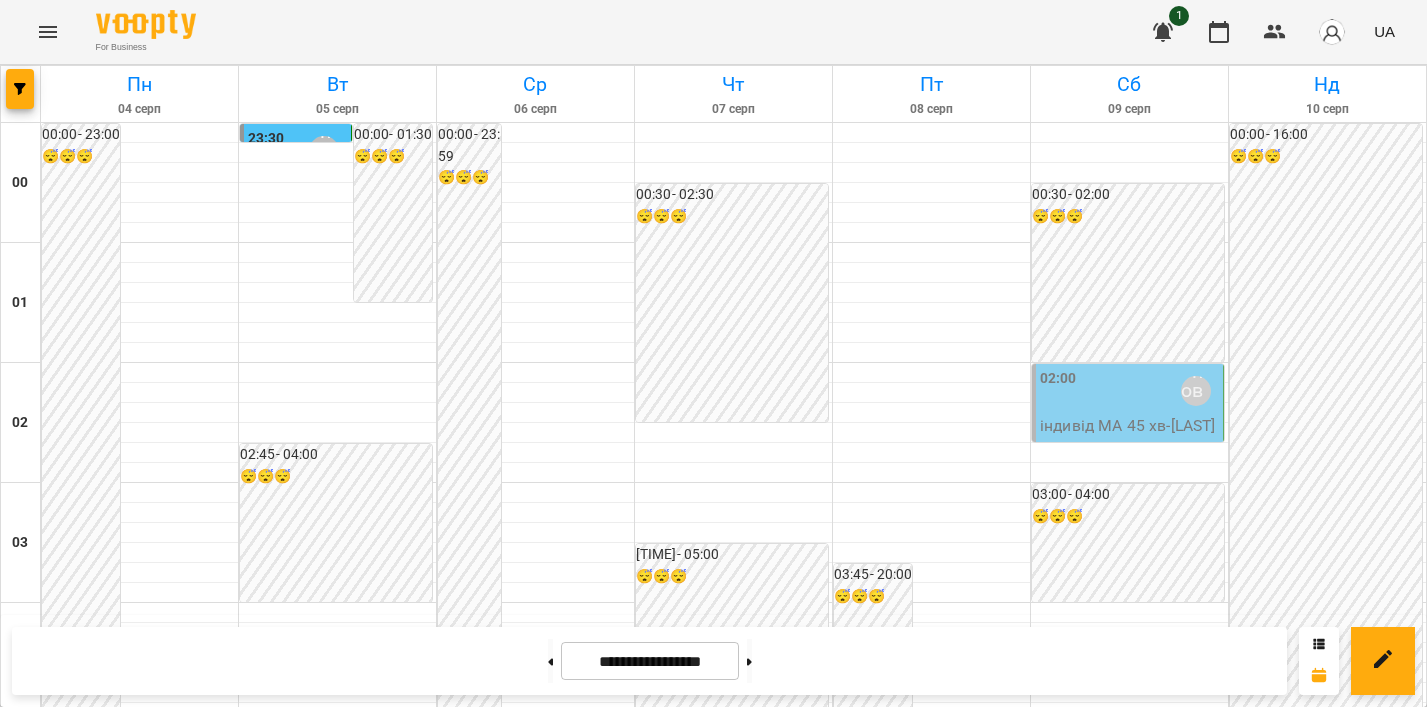 scroll, scrollTop: 2193, scrollLeft: 0, axis: vertical 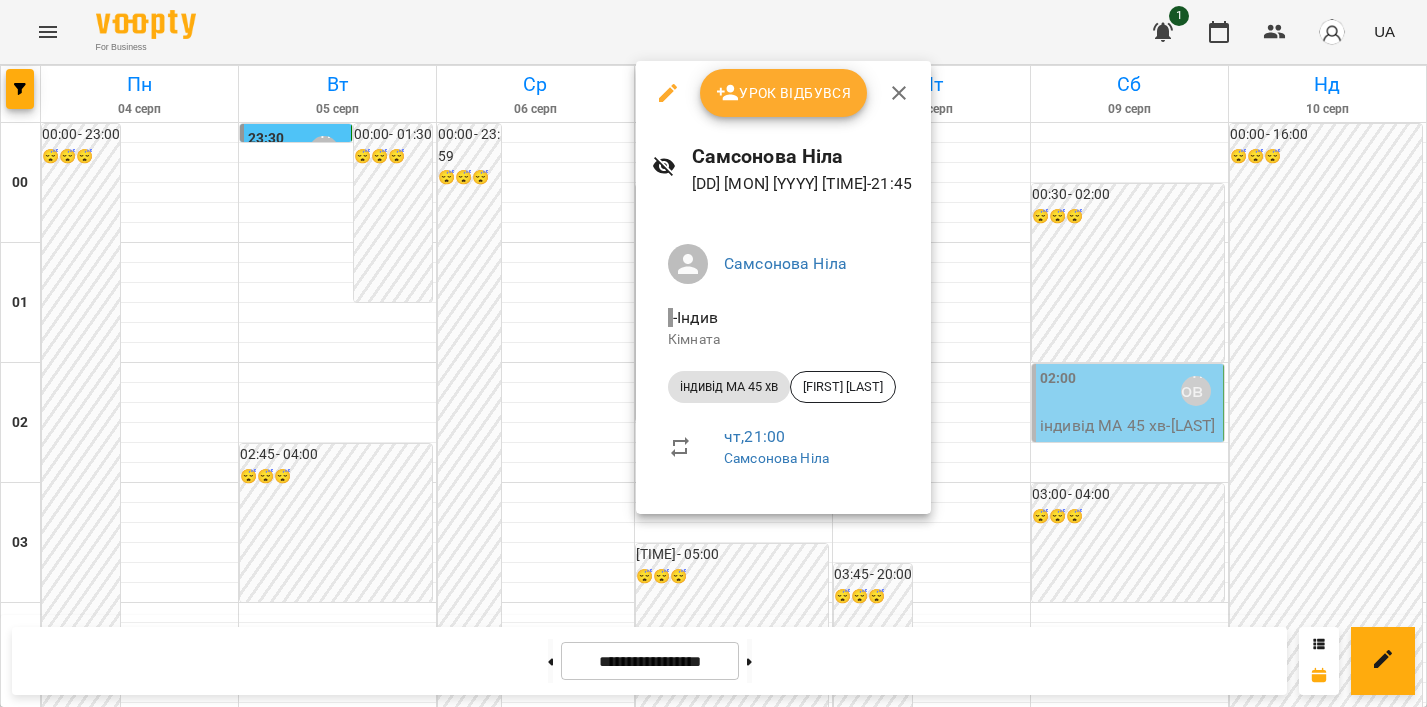 click at bounding box center (713, 353) 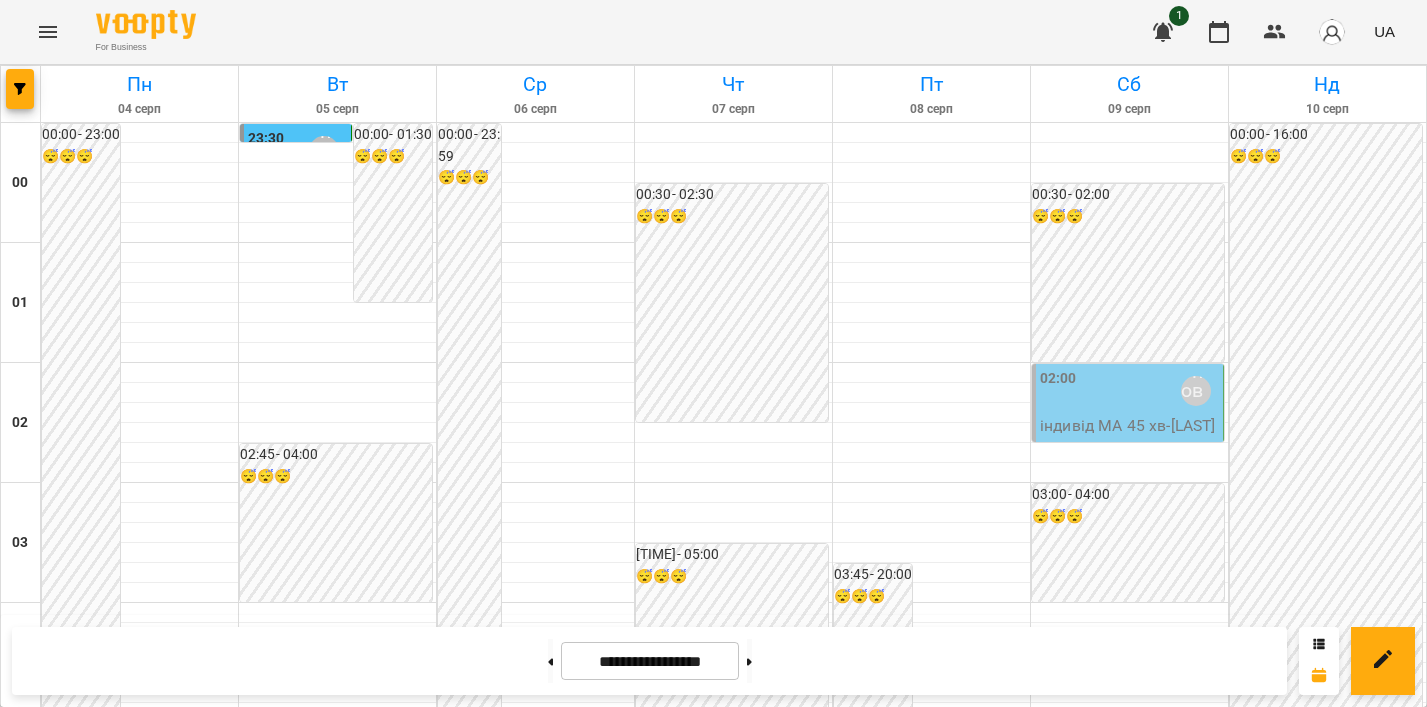 click on "19:00" at bounding box center (940, 2431) 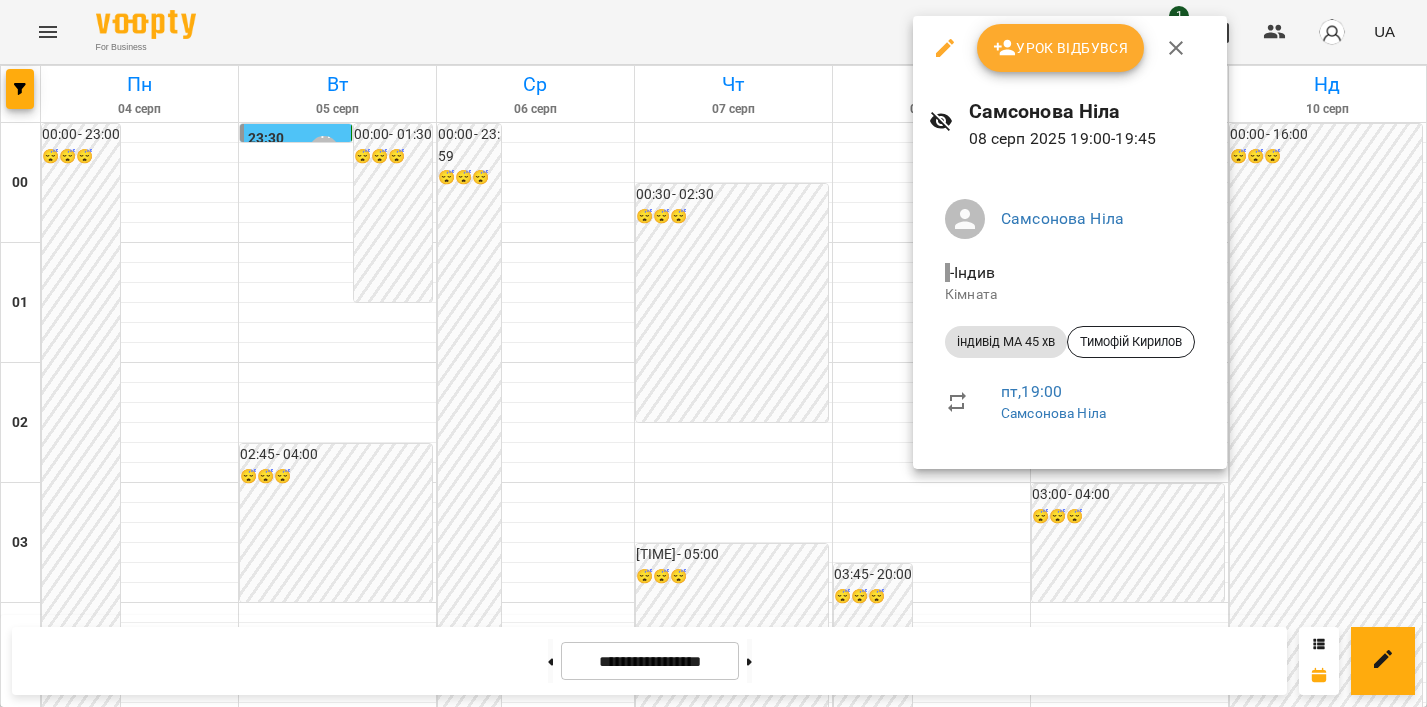 click at bounding box center (713, 353) 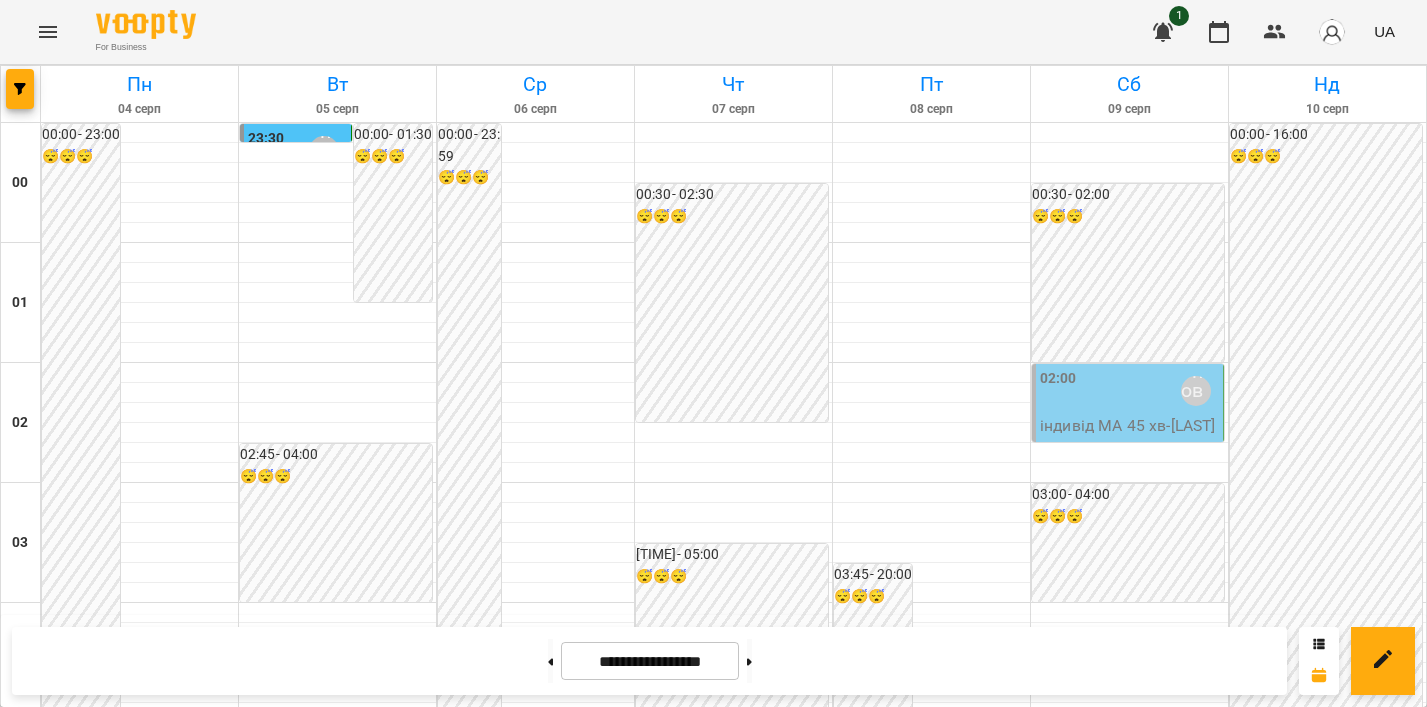 scroll, scrollTop: 2106, scrollLeft: 0, axis: vertical 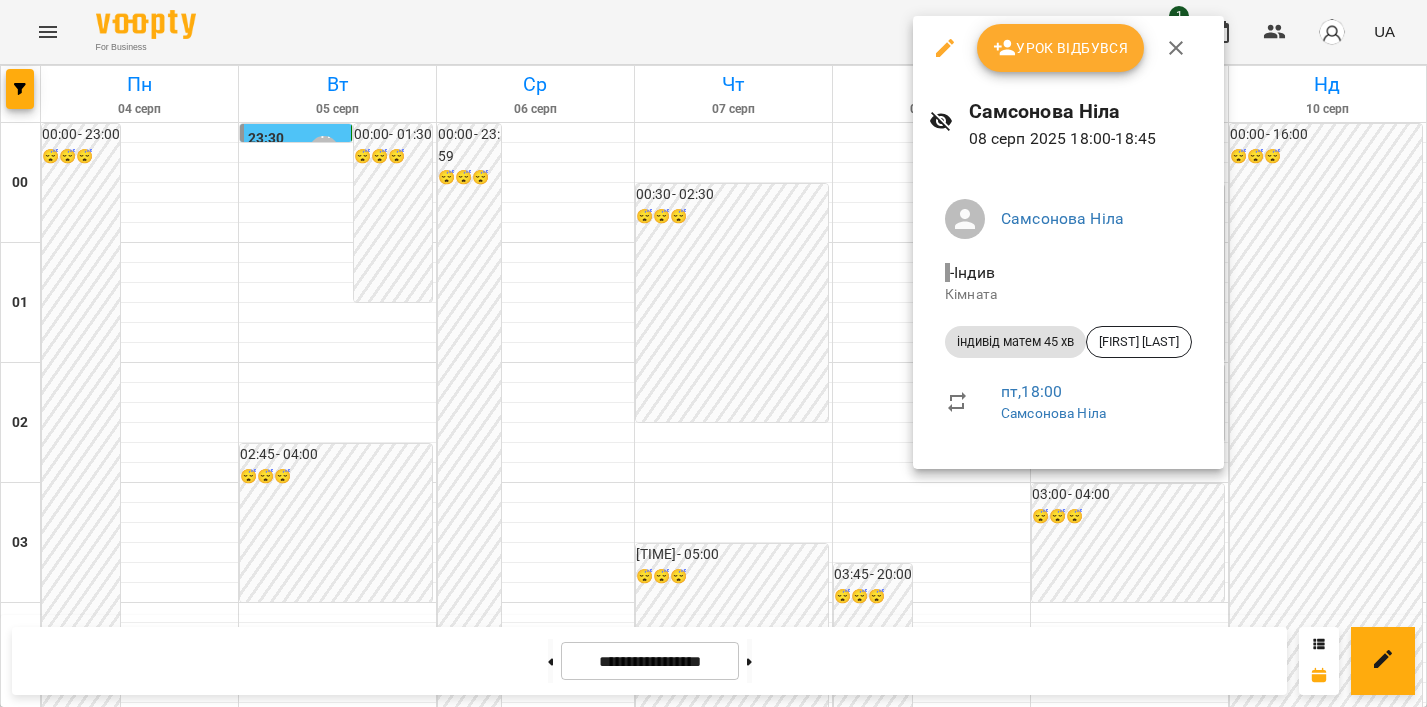 click at bounding box center [713, 353] 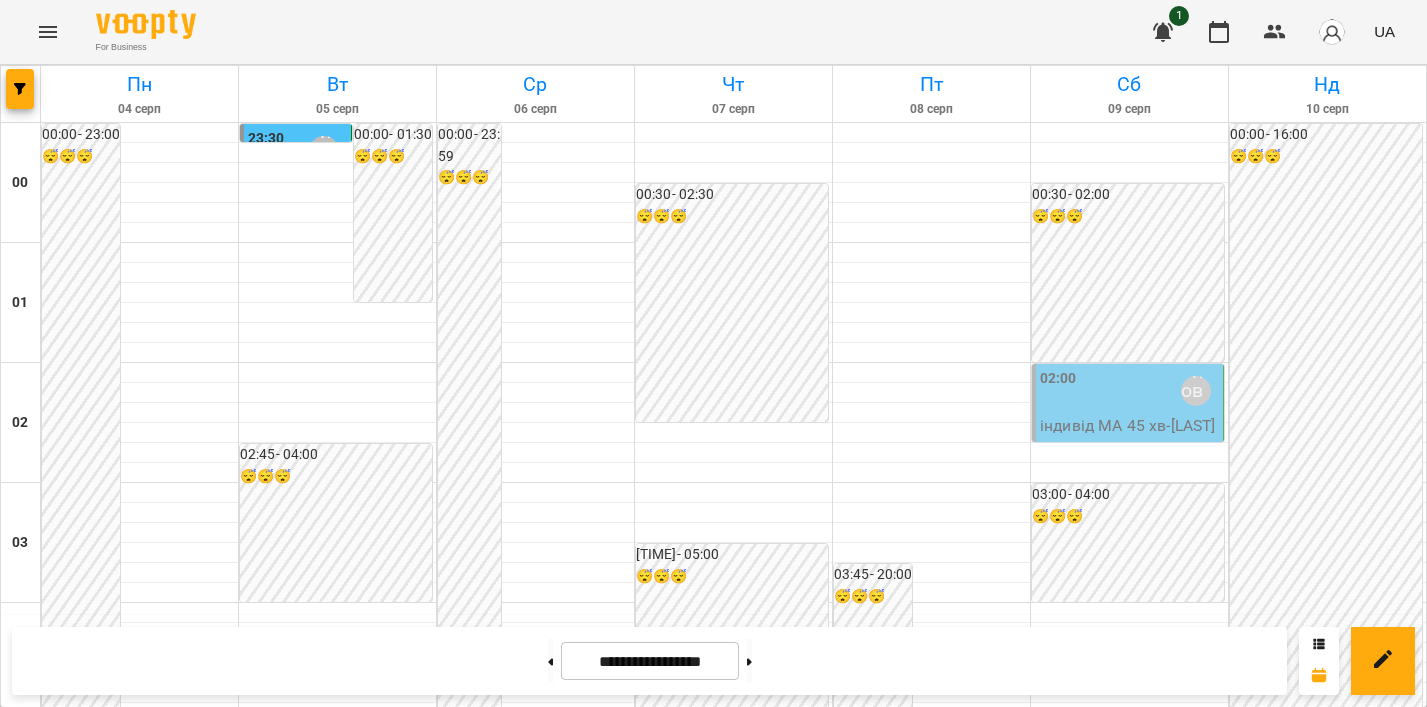 click on "індивід матем 45 хв - [FIRST] [LAST]" at bounding box center [971, 2369] 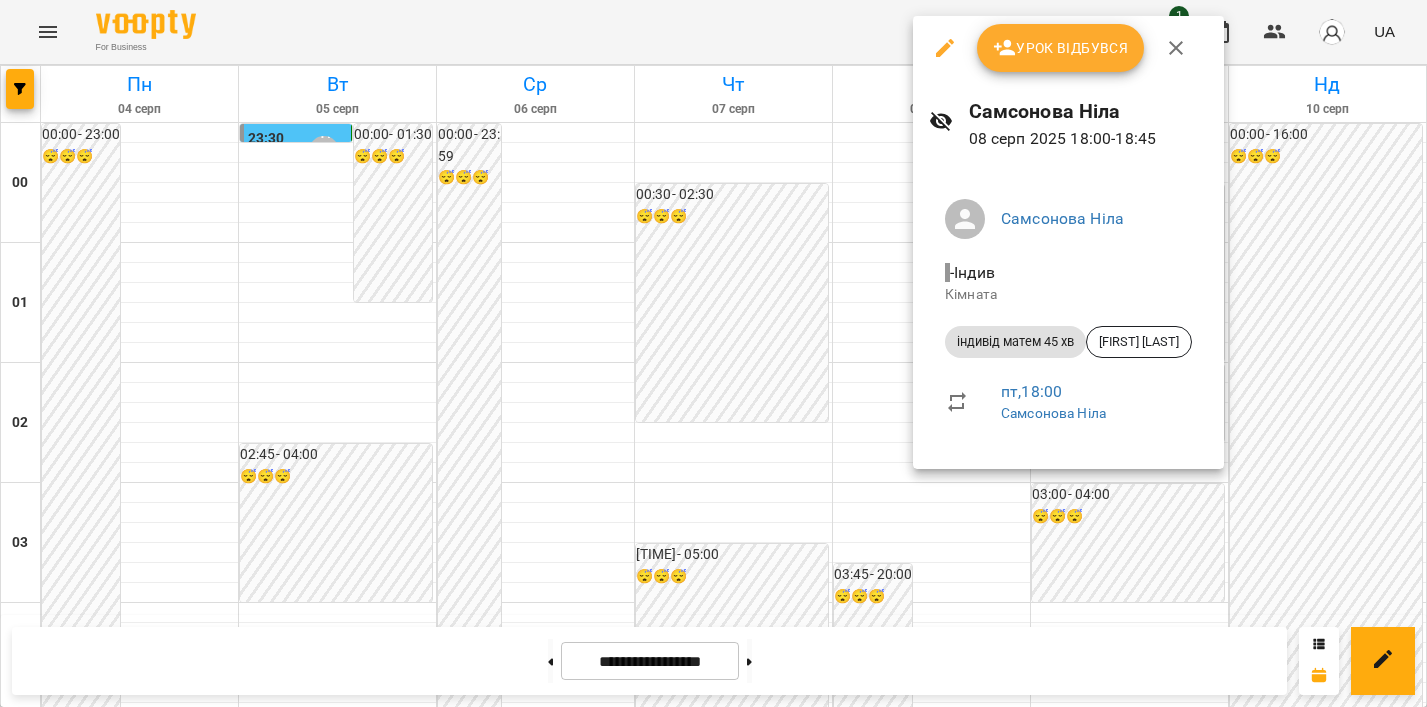 click 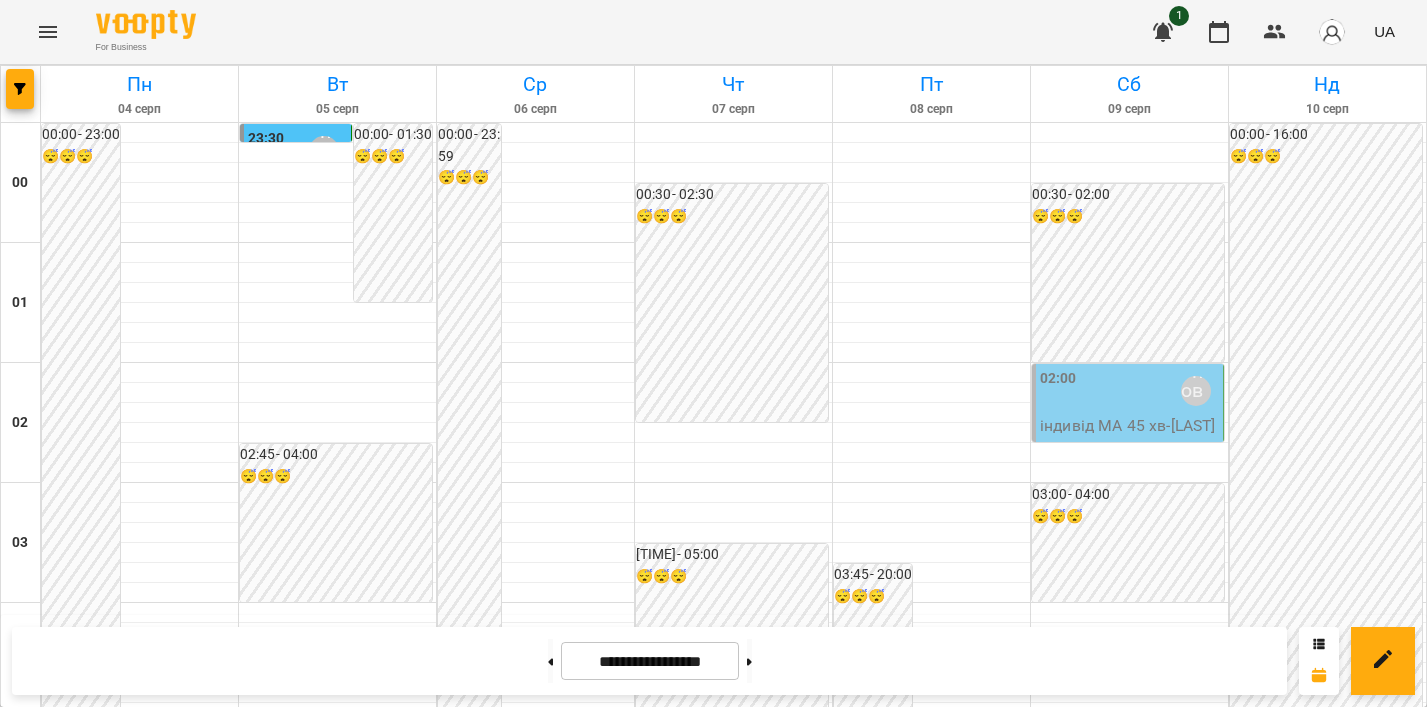 scroll, scrollTop: 1818, scrollLeft: 0, axis: vertical 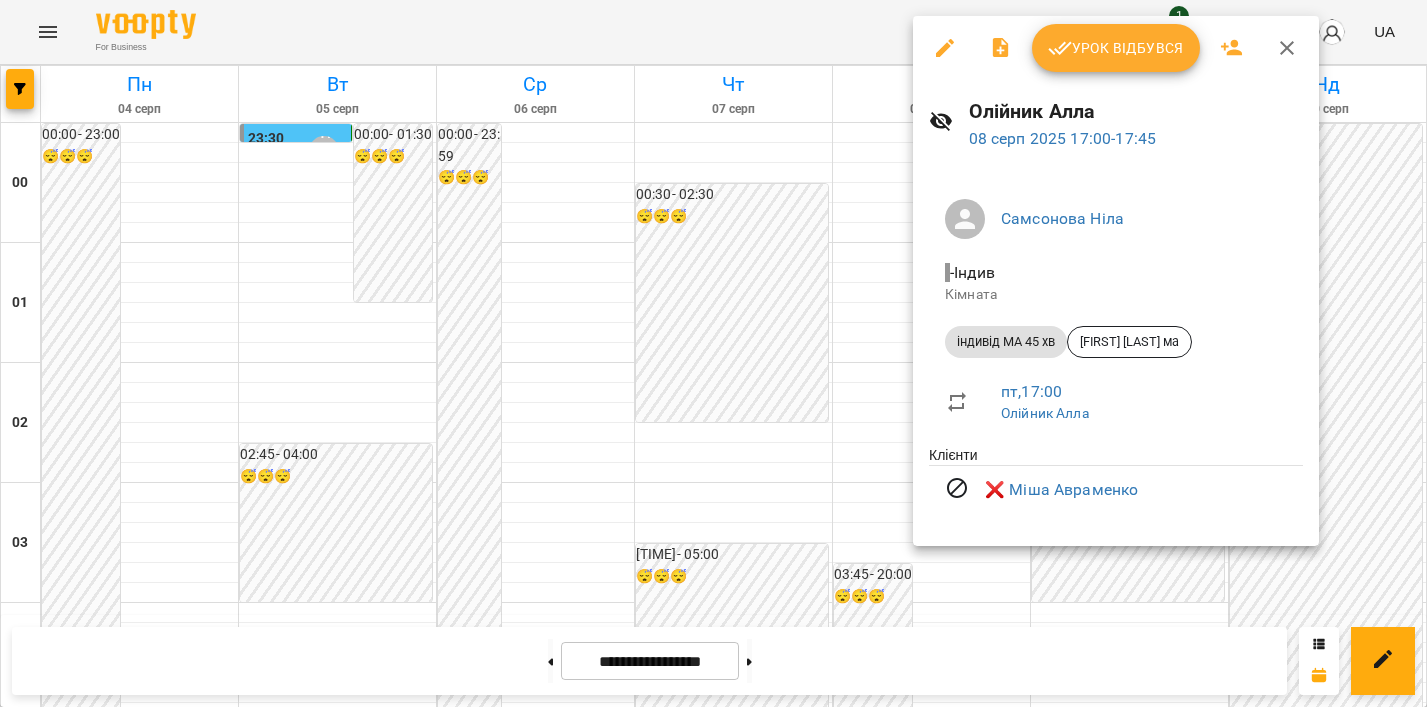 click at bounding box center (713, 353) 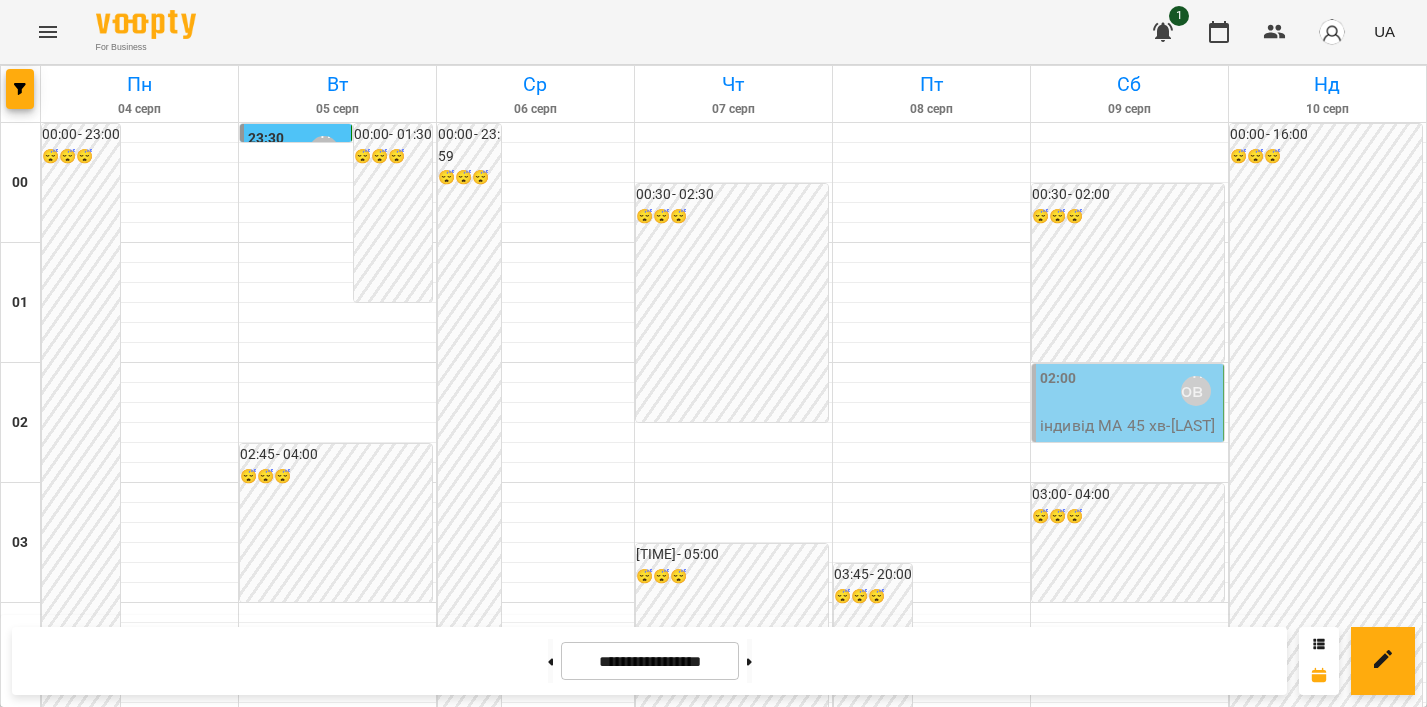 click on "[TIME] [LAST] [FIRST]" at bounding box center [971, 2191] 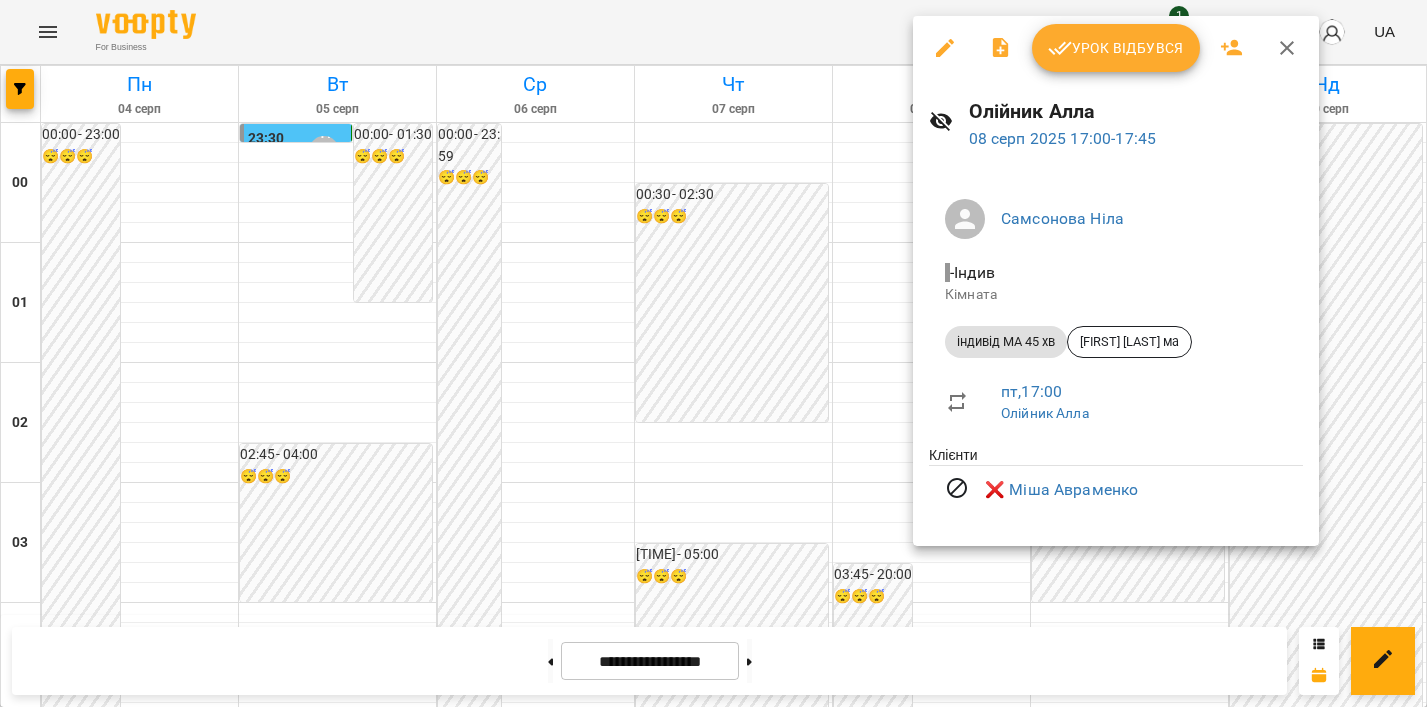 click 